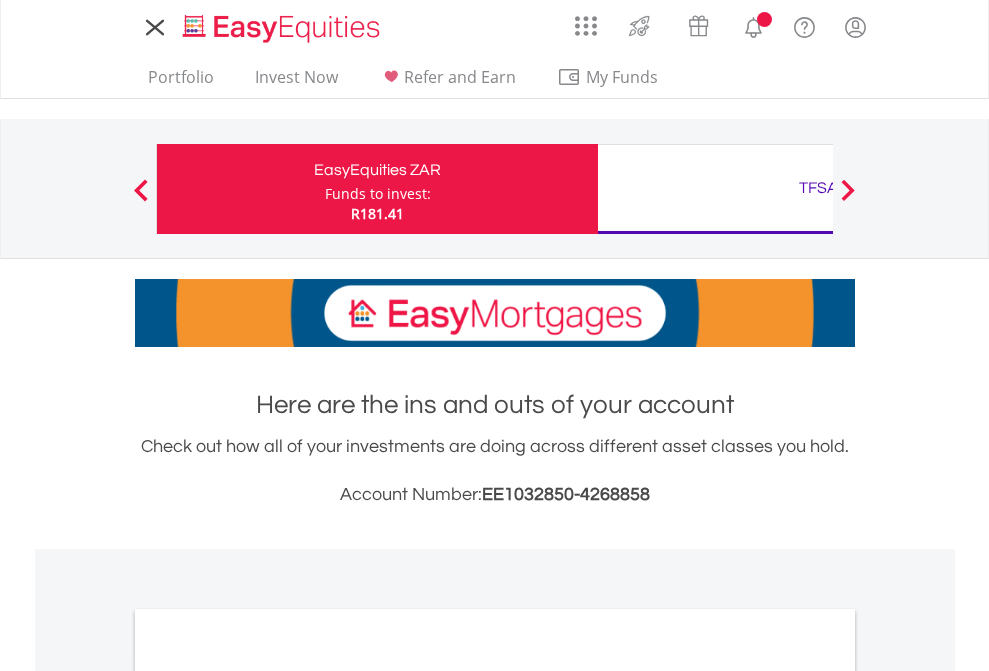 scroll, scrollTop: 0, scrollLeft: 0, axis: both 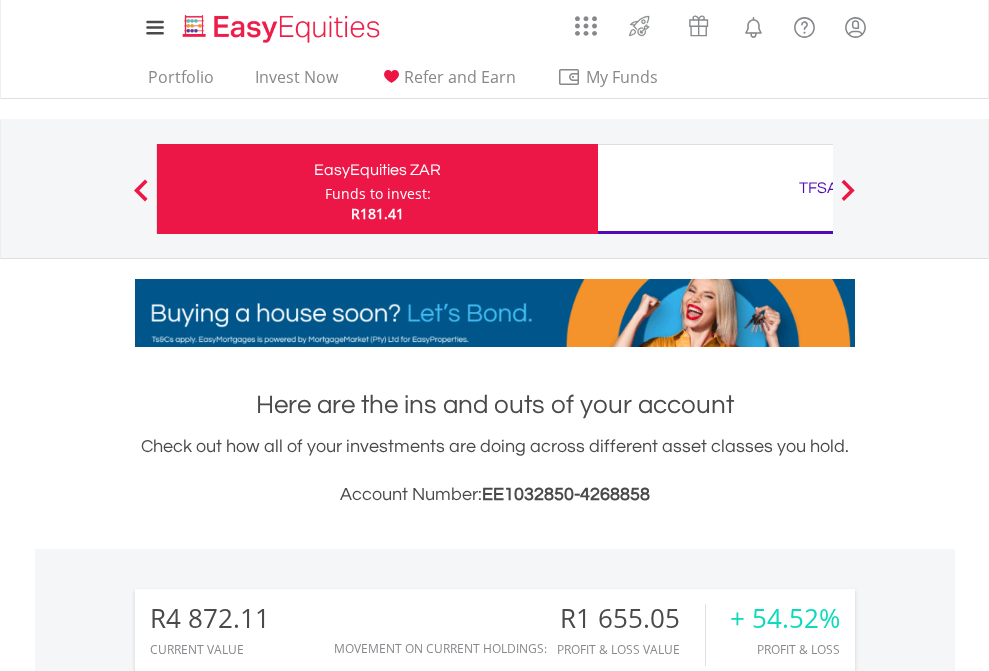 click on "Funds to invest:" at bounding box center [378, 194] 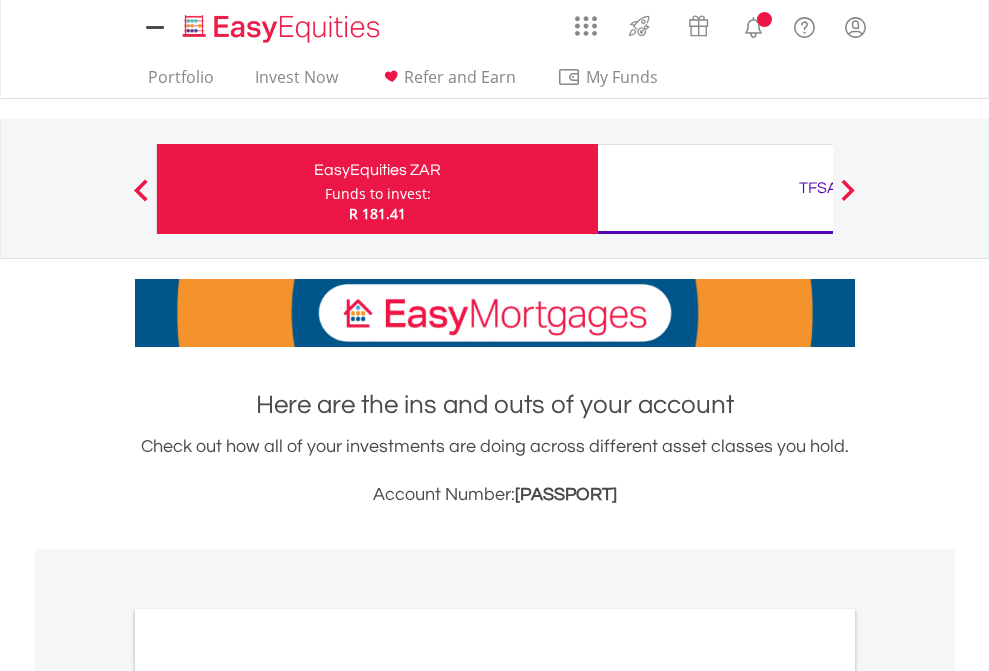 scroll, scrollTop: 0, scrollLeft: 0, axis: both 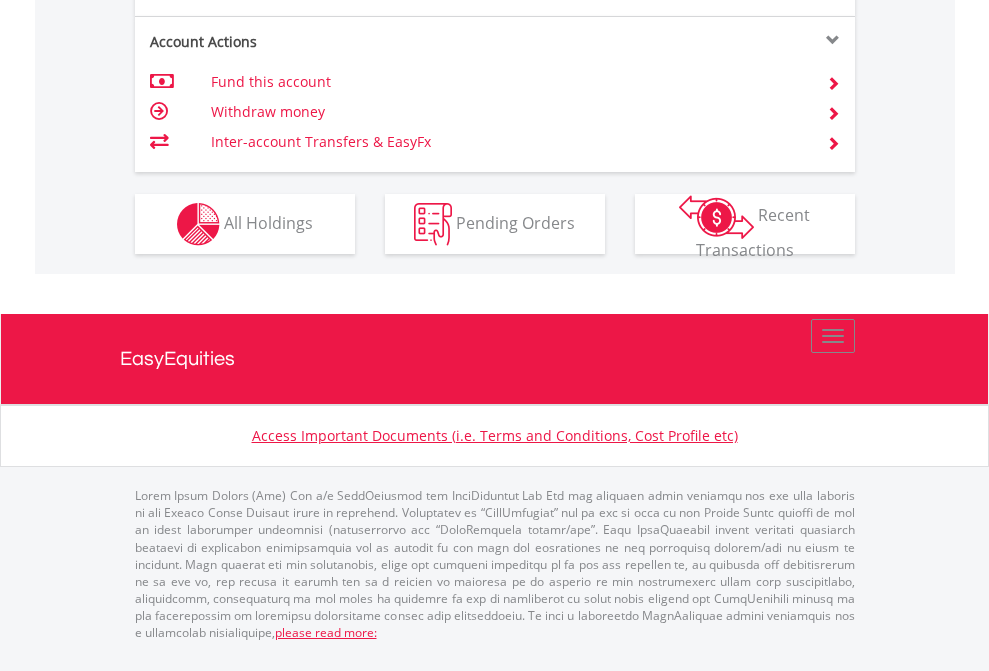 click on "Investment types" at bounding box center [706, -337] 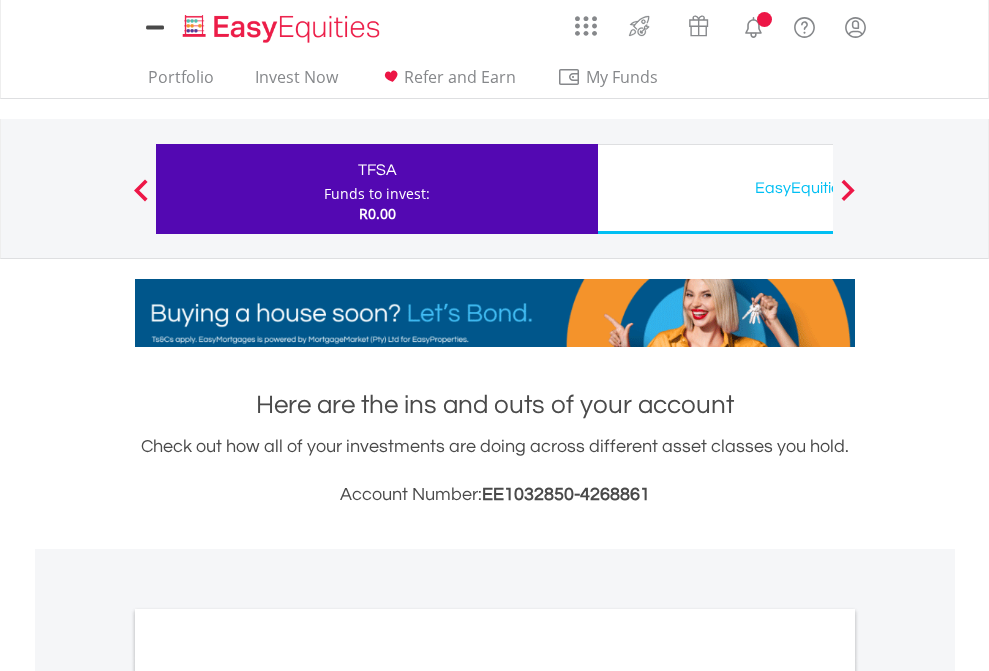 scroll, scrollTop: 0, scrollLeft: 0, axis: both 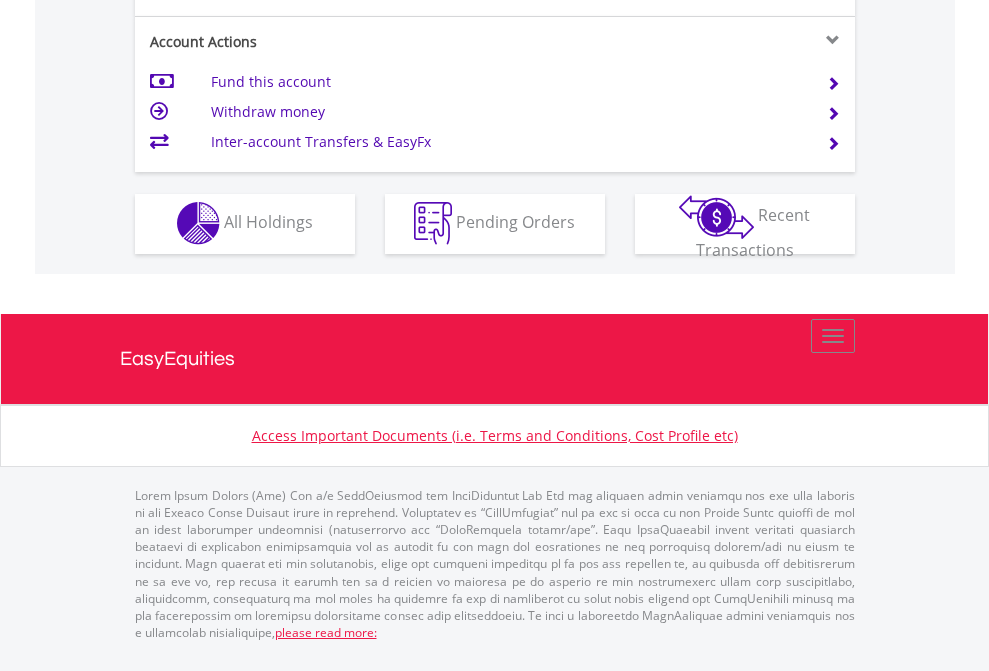 click on "Investment types" at bounding box center (706, -353) 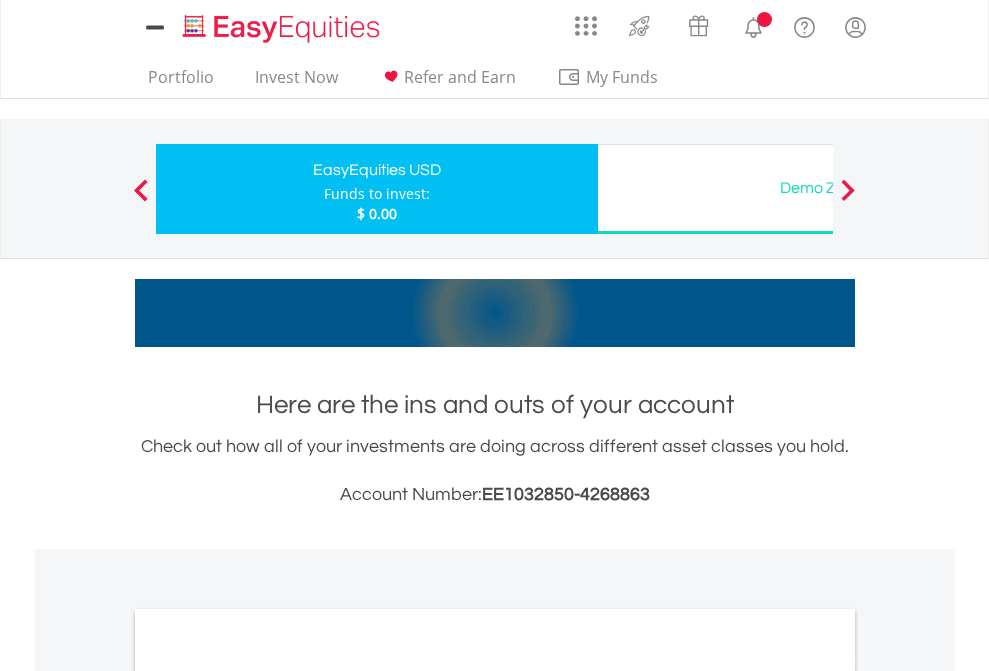 scroll, scrollTop: 0, scrollLeft: 0, axis: both 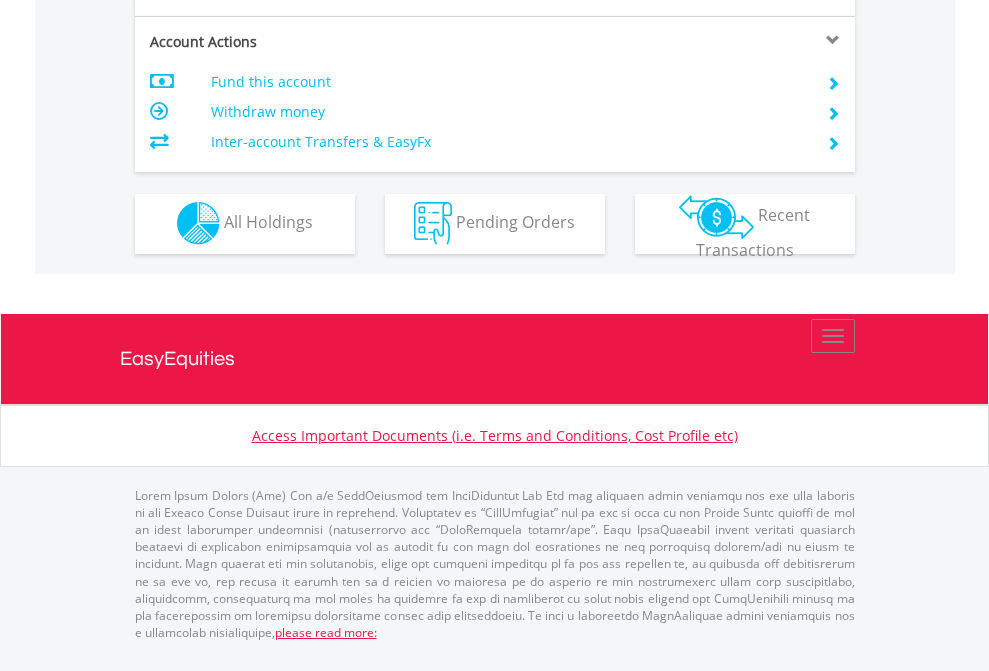 click on "Investment types" at bounding box center (706, -353) 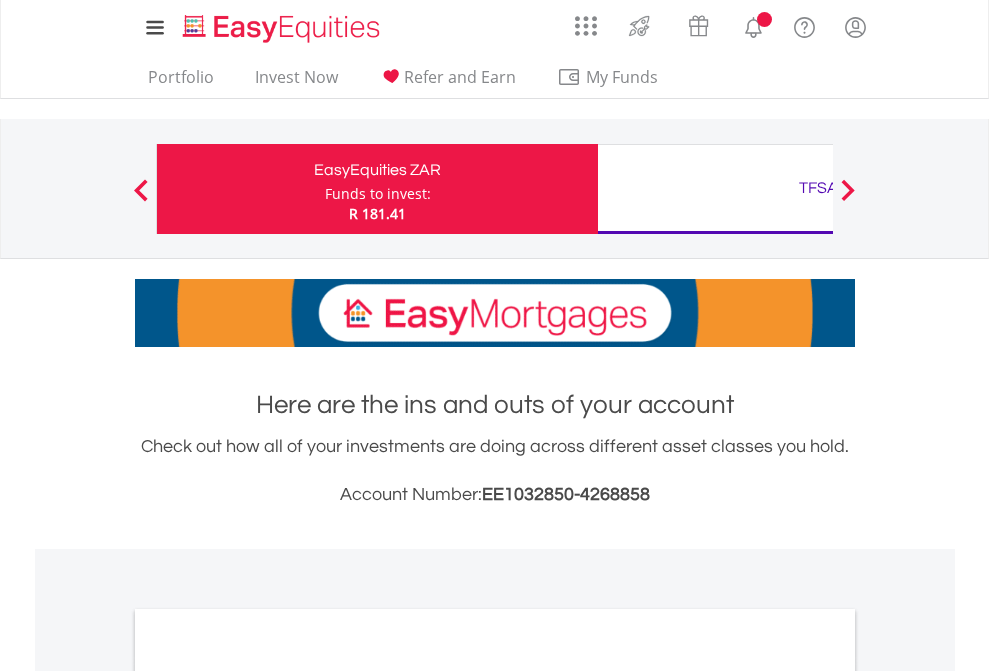 scroll, scrollTop: 0, scrollLeft: 0, axis: both 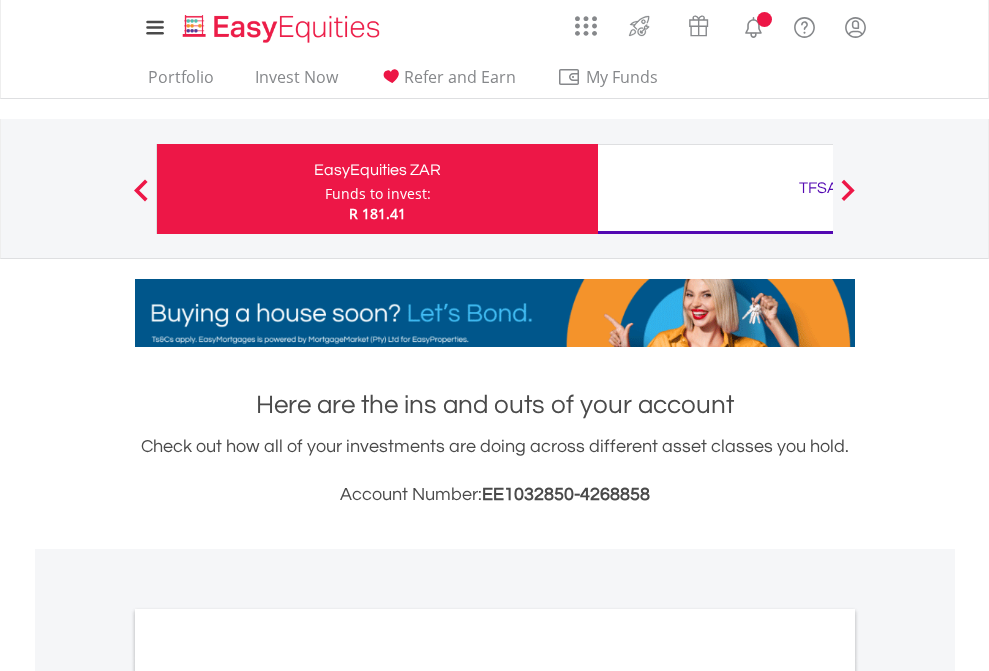 click on "All Holdings" at bounding box center [268, 1096] 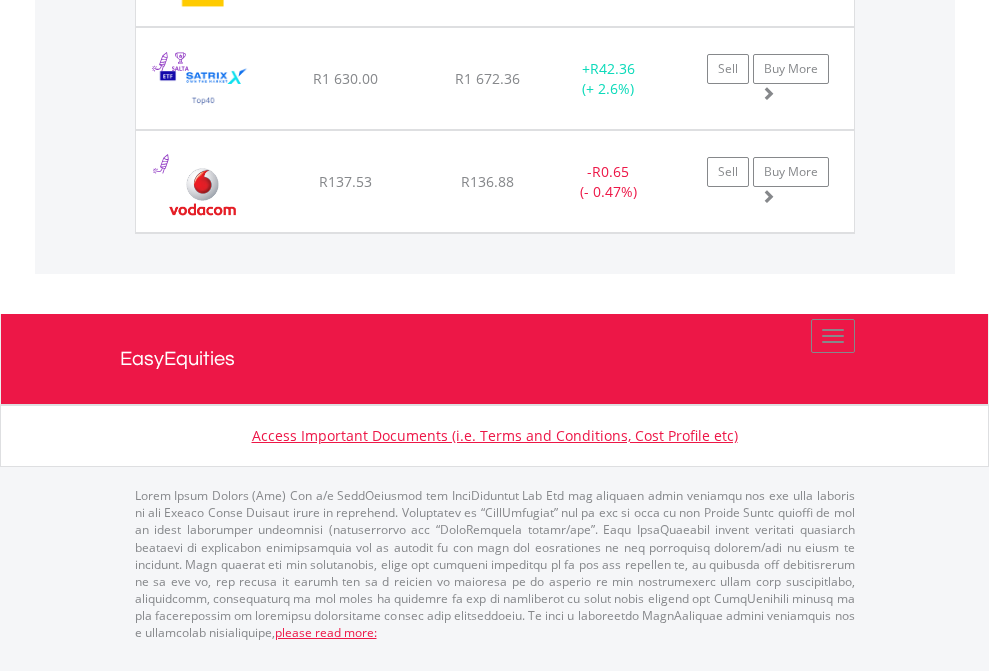 scroll, scrollTop: 2345, scrollLeft: 0, axis: vertical 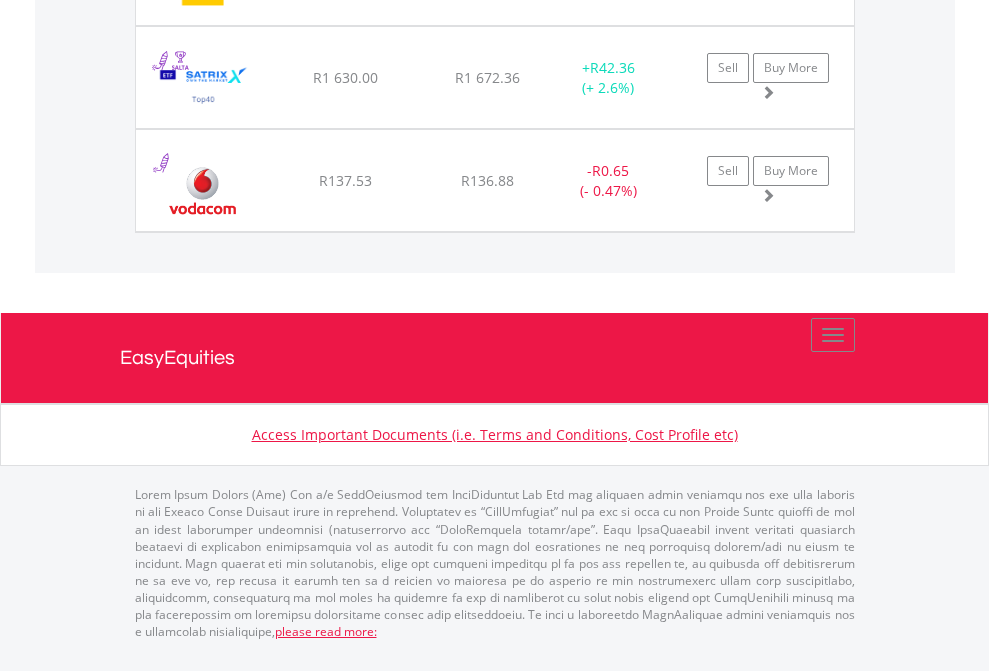 click on "TFSA" at bounding box center (818, -1974) 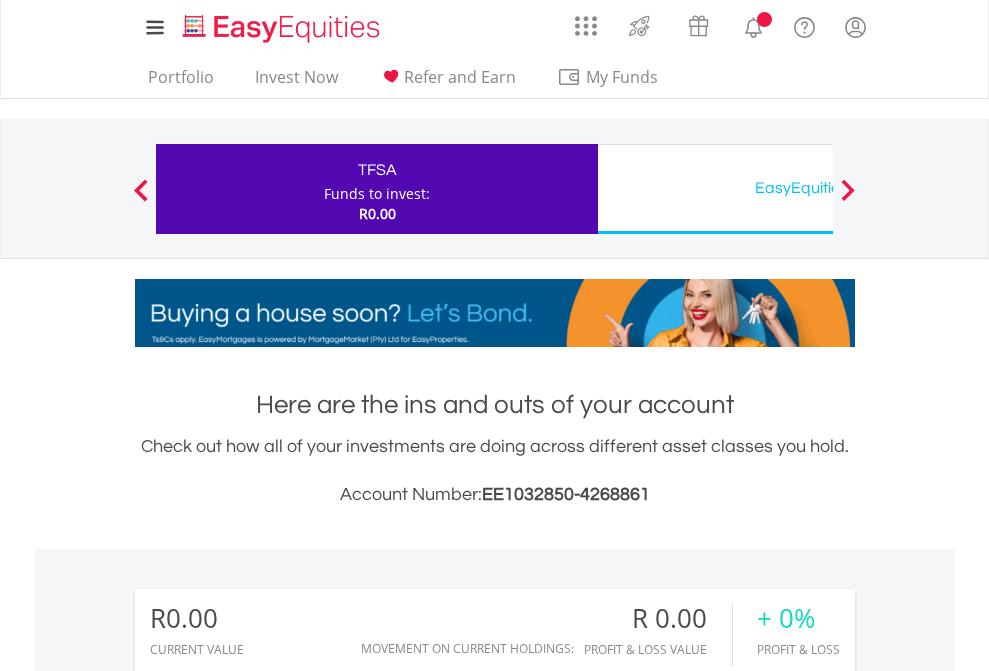 scroll, scrollTop: 1486, scrollLeft: 0, axis: vertical 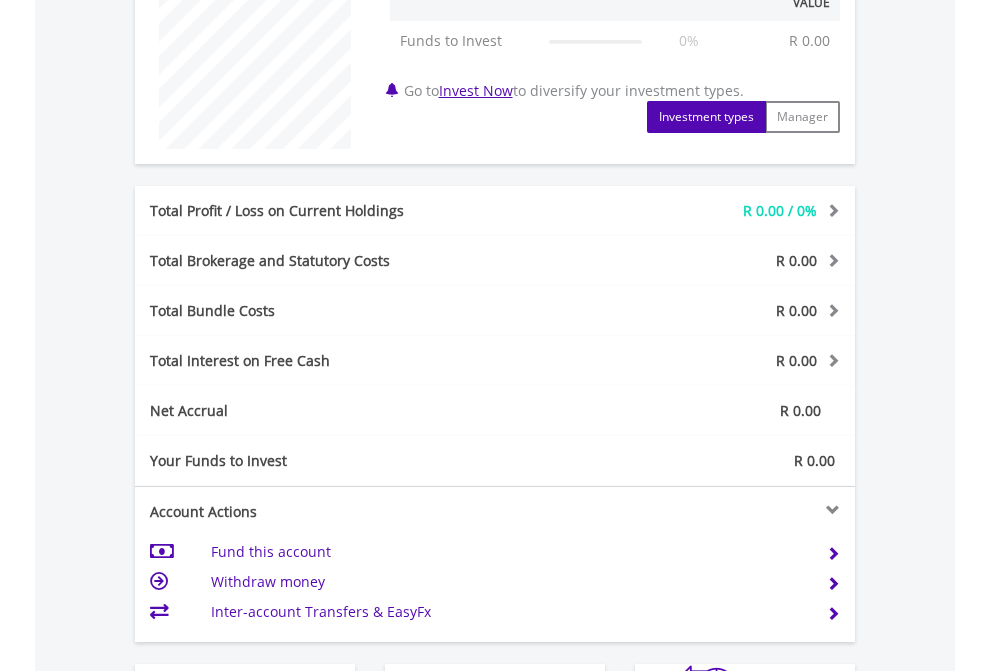 click on "All Holdings" at bounding box center [268, 692] 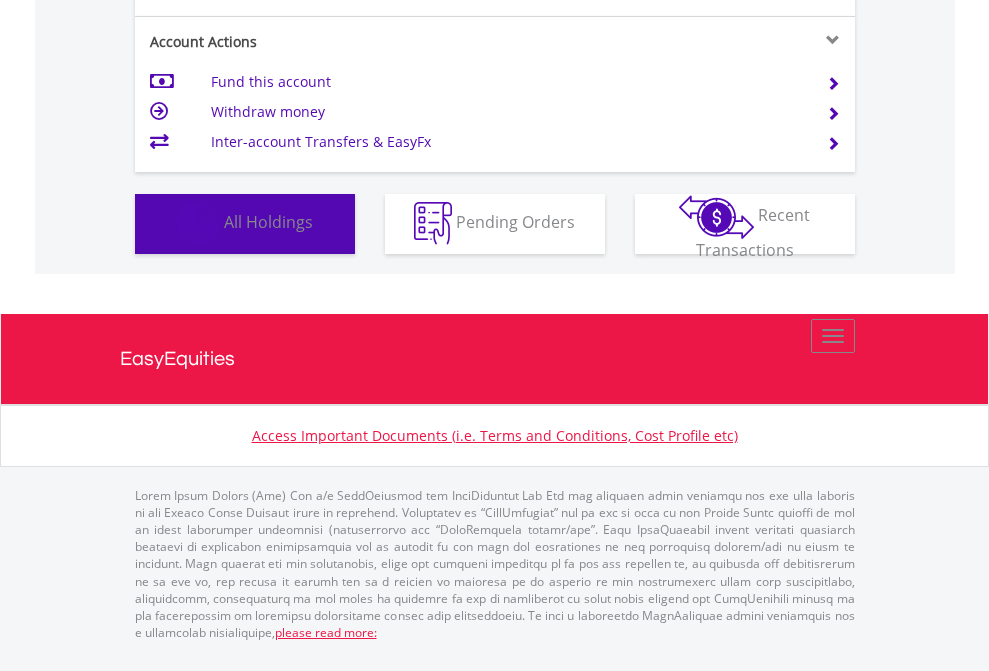 scroll, scrollTop: 999808, scrollLeft: 999687, axis: both 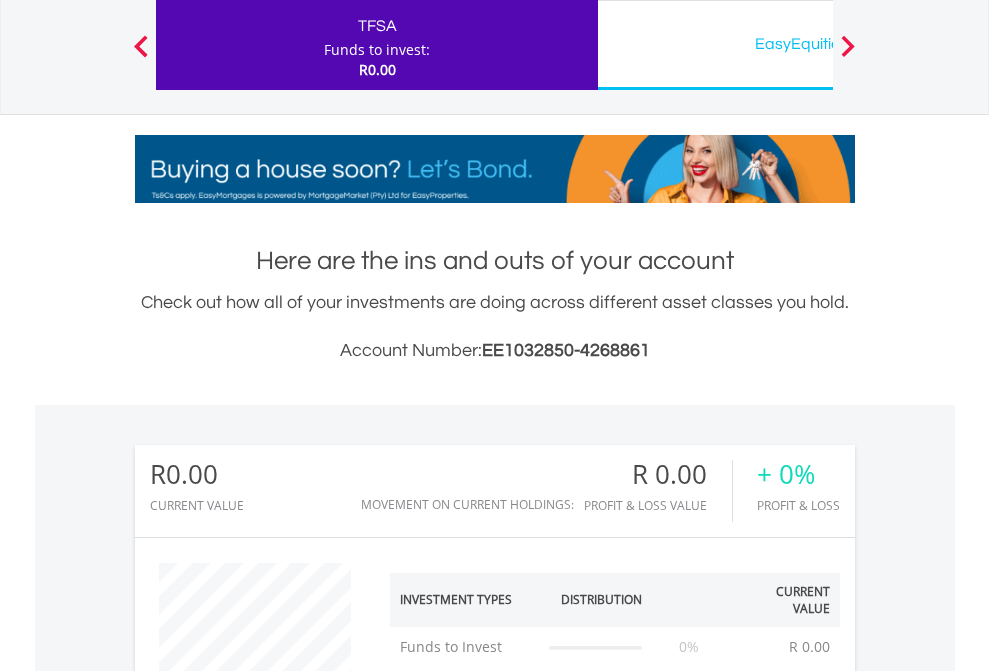 click on "EasyEquities USD" at bounding box center (818, 44) 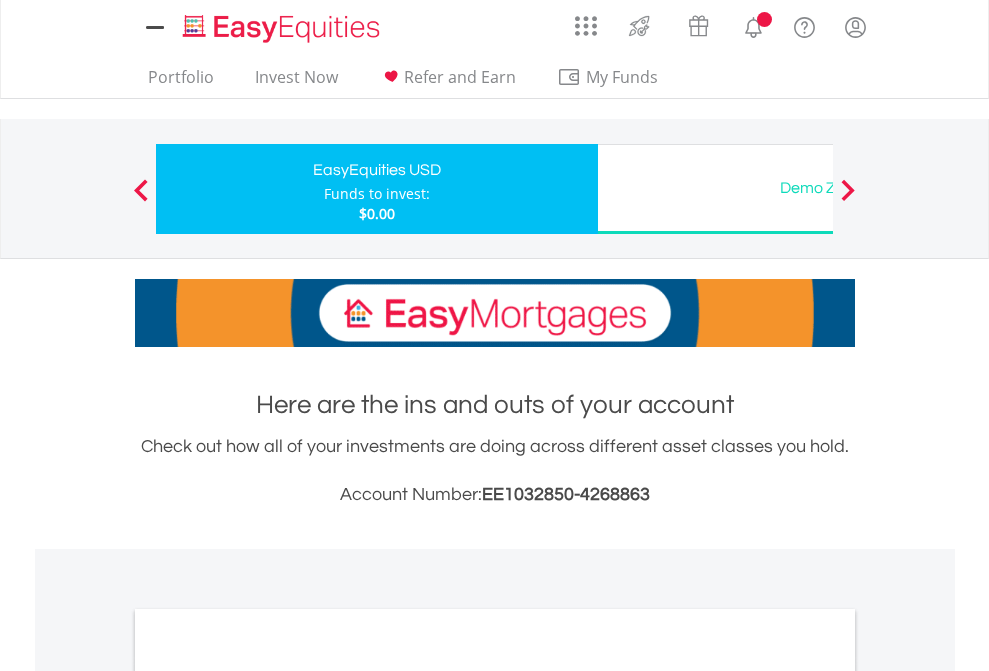 scroll, scrollTop: 0, scrollLeft: 0, axis: both 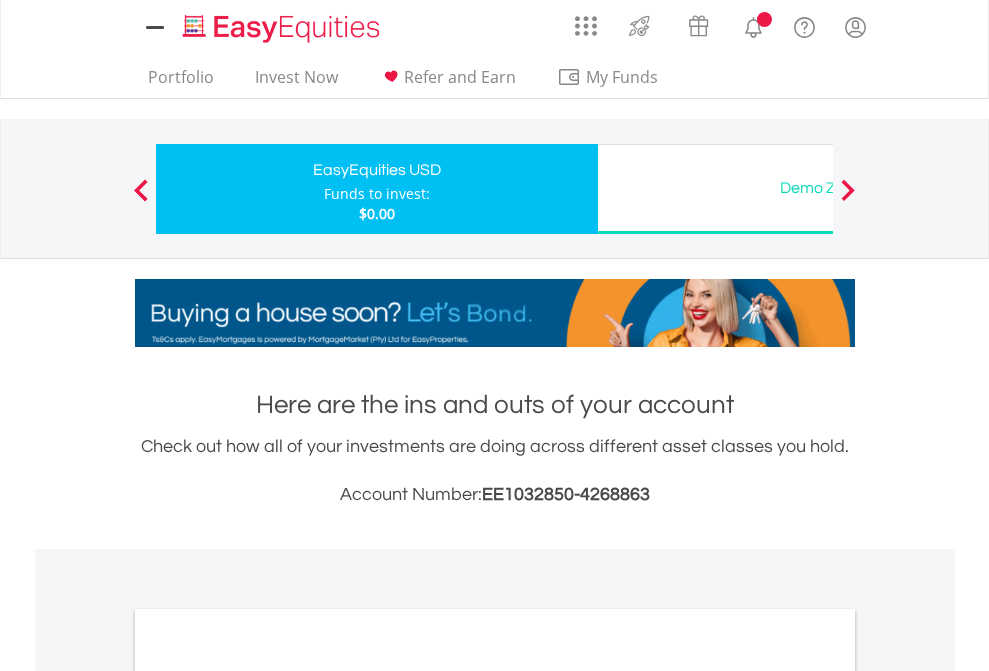 click on "All Holdings" at bounding box center [268, 1096] 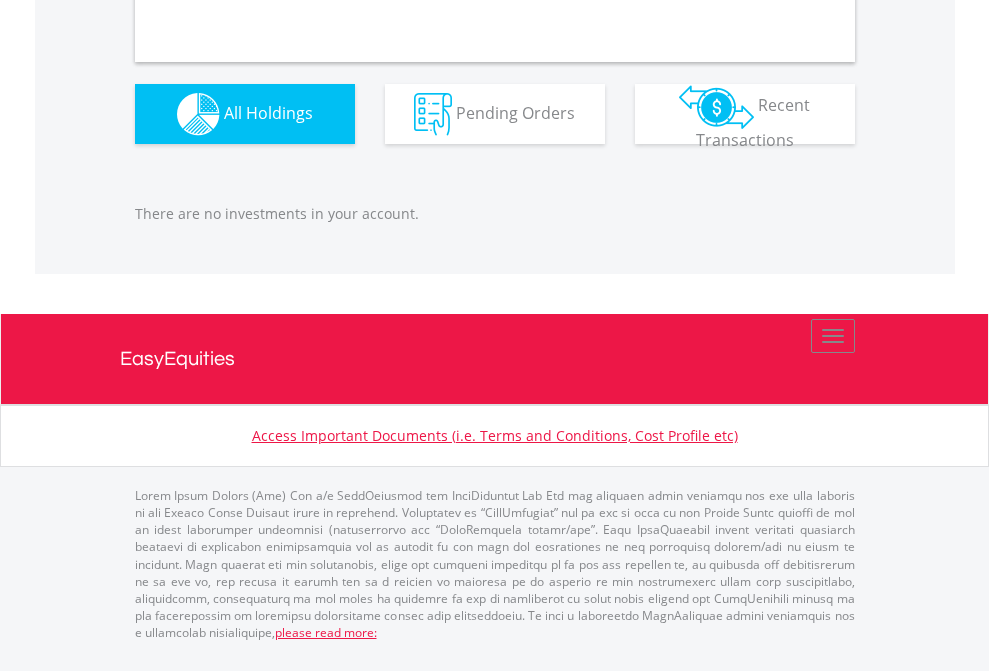 scroll, scrollTop: 1980, scrollLeft: 0, axis: vertical 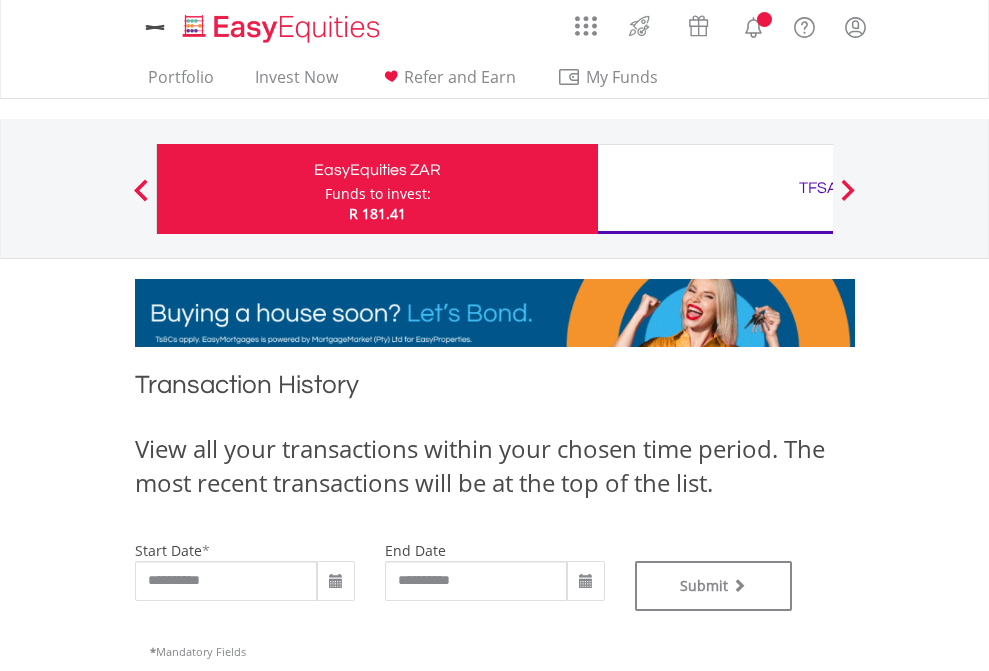type on "**********" 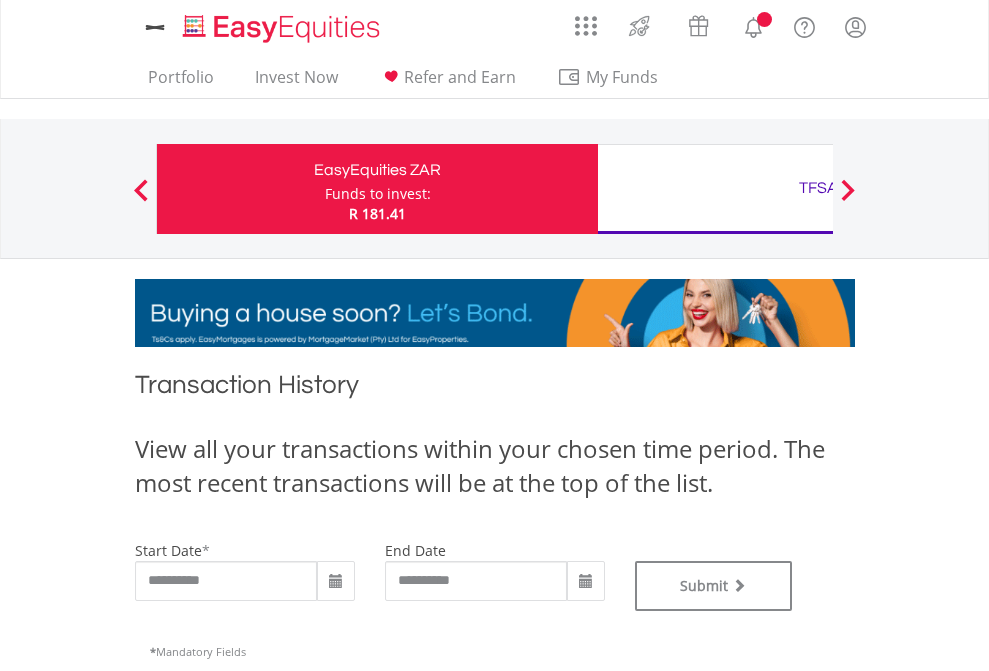 scroll, scrollTop: 0, scrollLeft: 0, axis: both 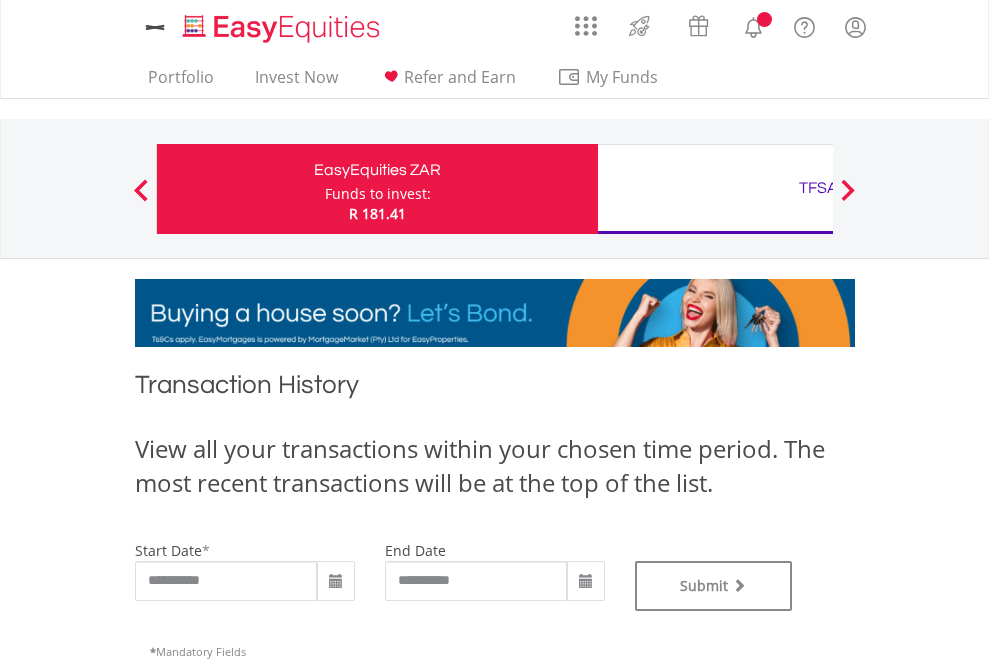 type on "**********" 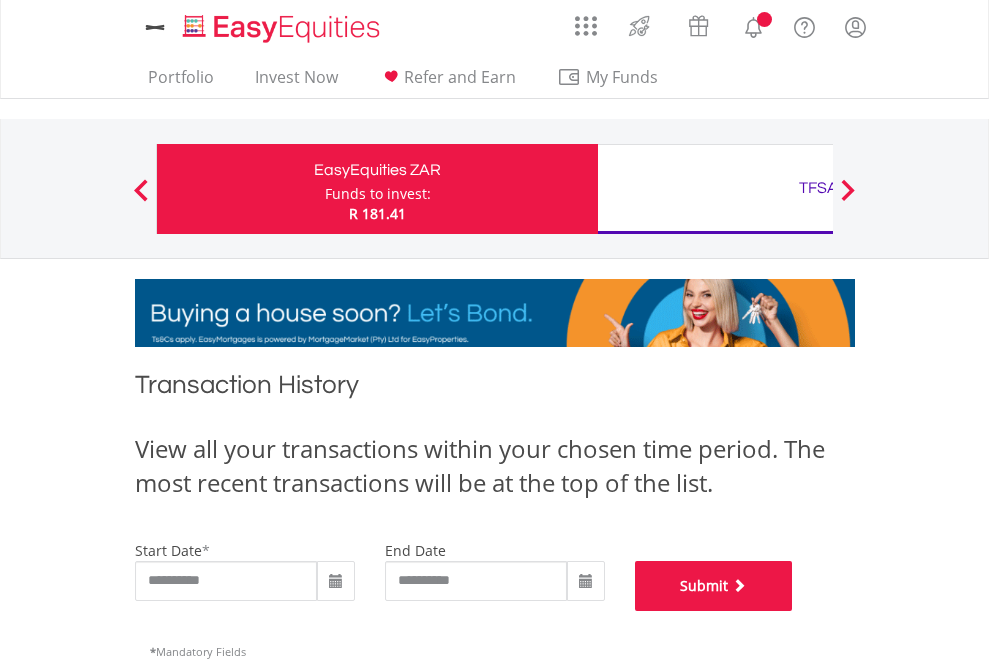 click on "Submit" at bounding box center [714, 586] 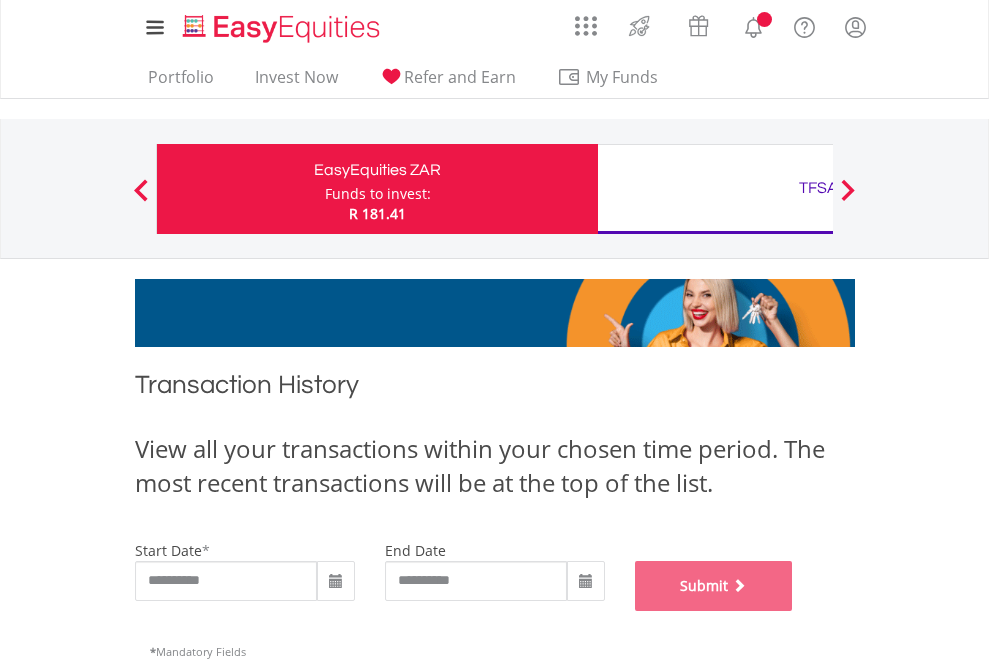 scroll, scrollTop: 811, scrollLeft: 0, axis: vertical 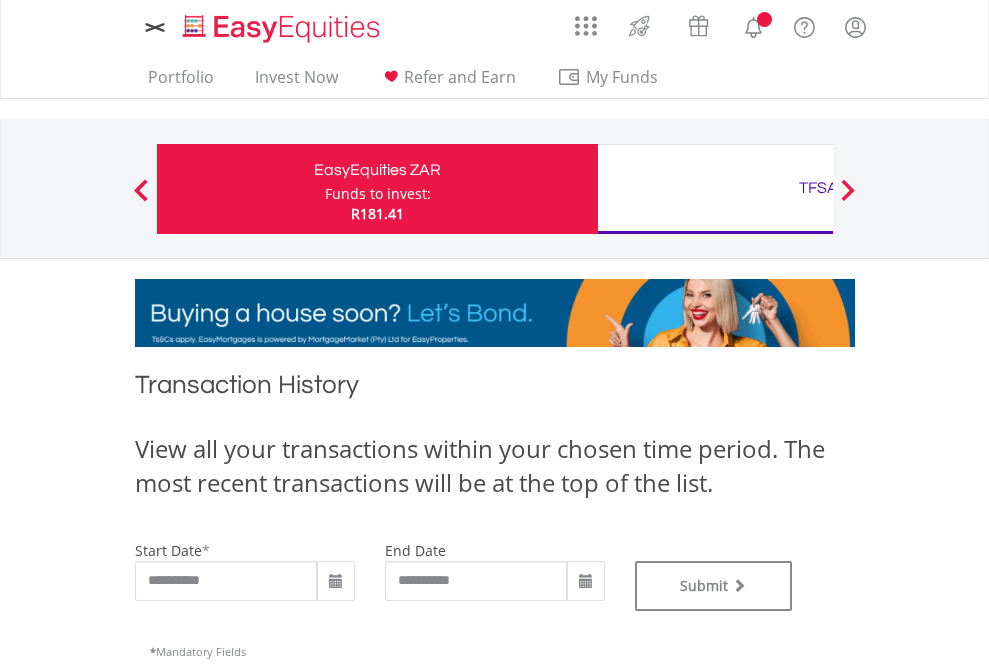 click on "TFSA" at bounding box center [818, 188] 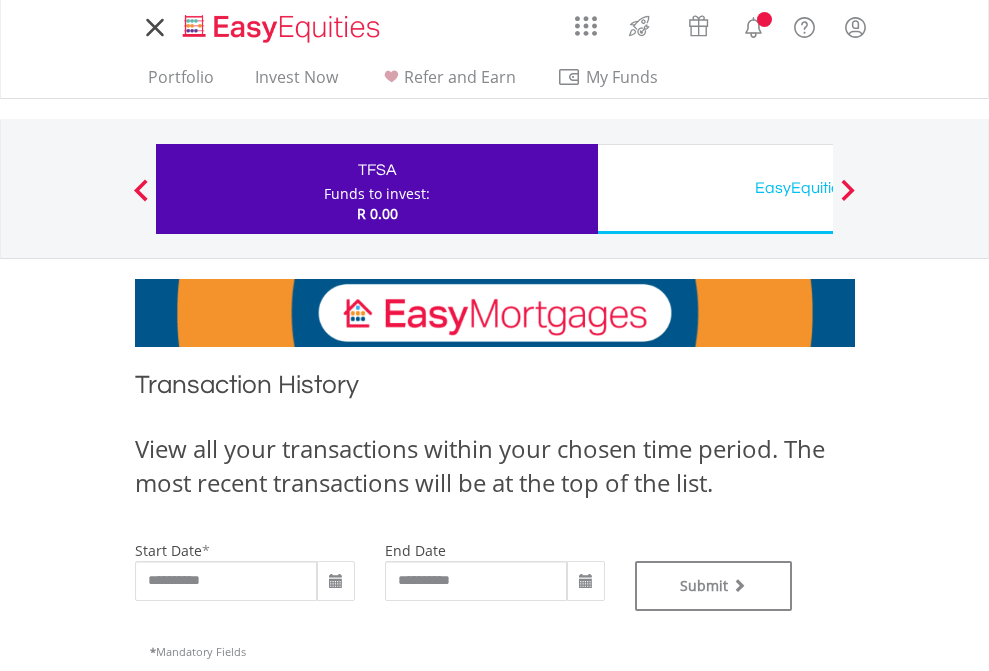 scroll, scrollTop: 0, scrollLeft: 0, axis: both 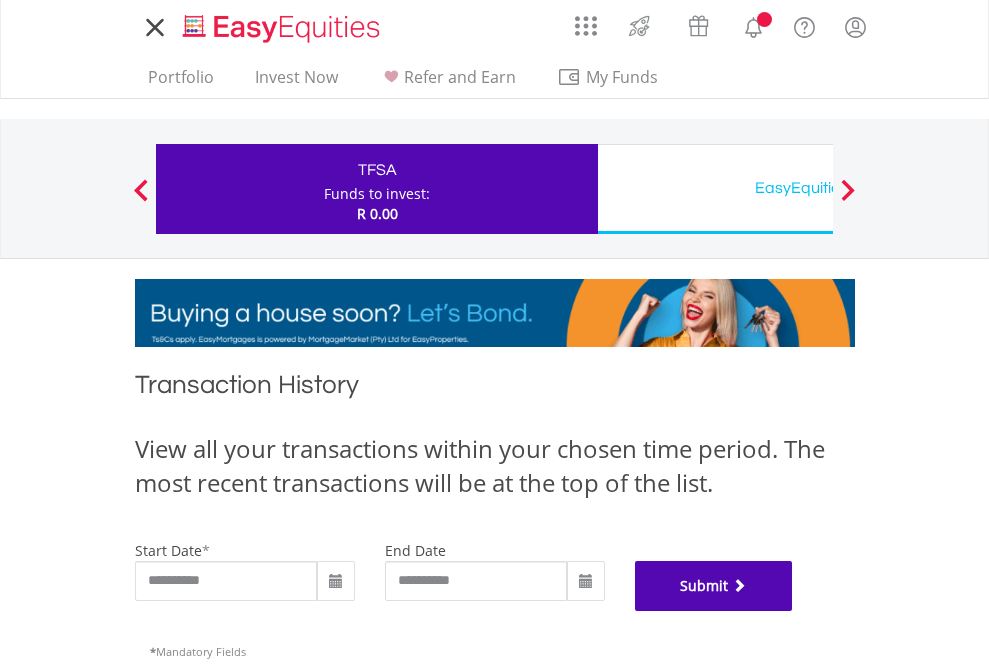 click on "Submit" at bounding box center (714, 586) 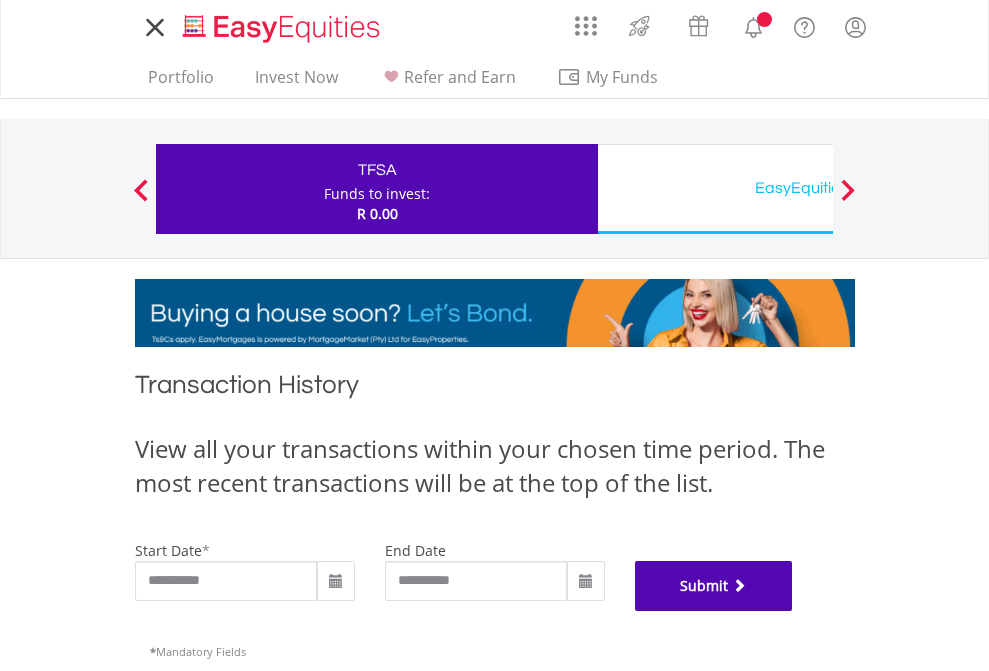 scroll, scrollTop: 811, scrollLeft: 0, axis: vertical 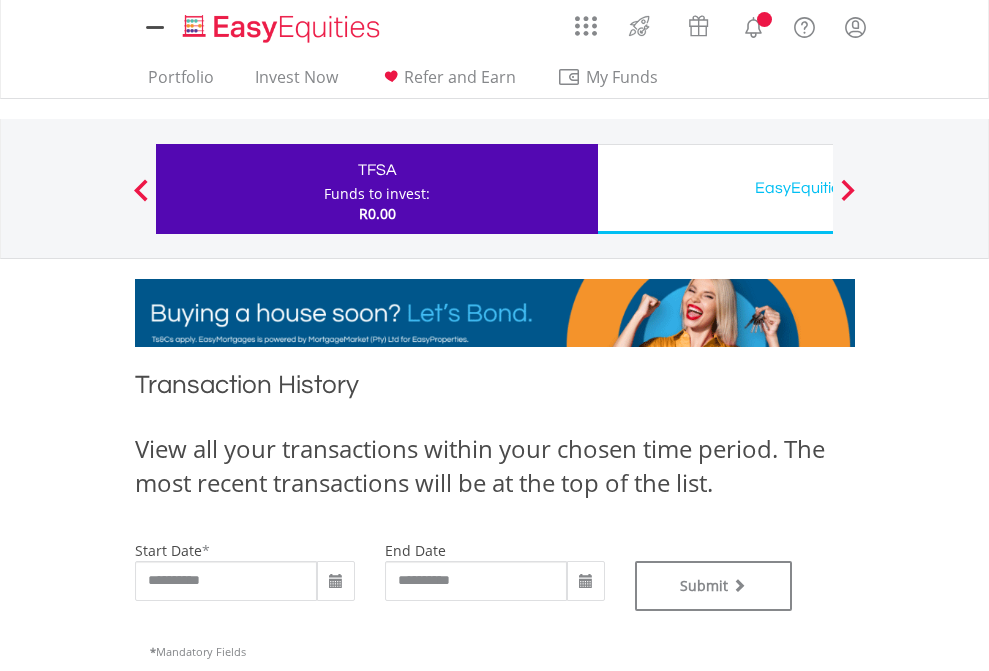 click on "EasyEquities USD" at bounding box center [818, 188] 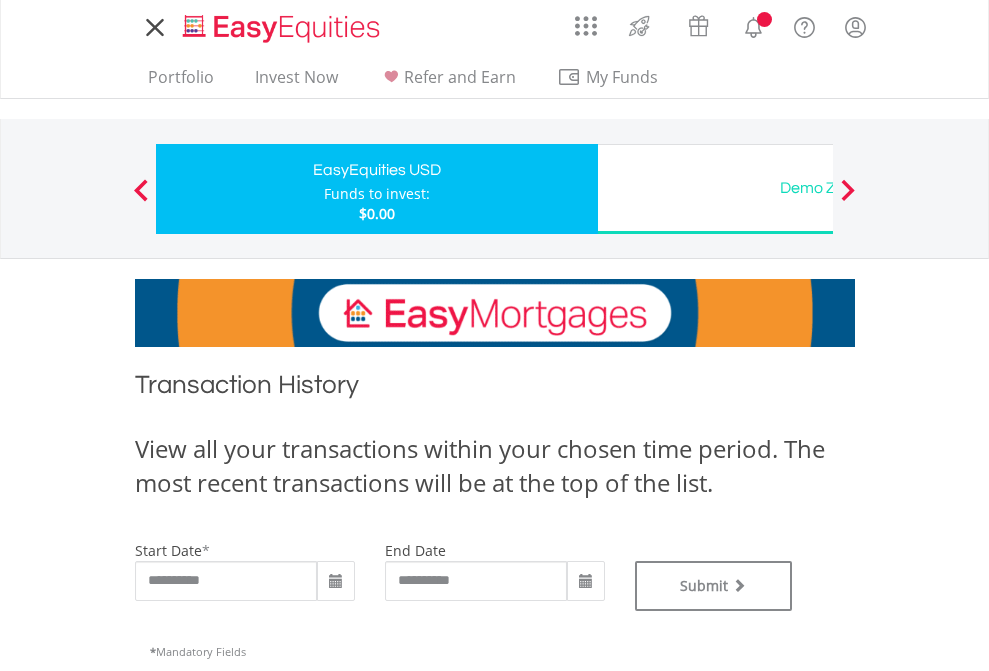 scroll, scrollTop: 0, scrollLeft: 0, axis: both 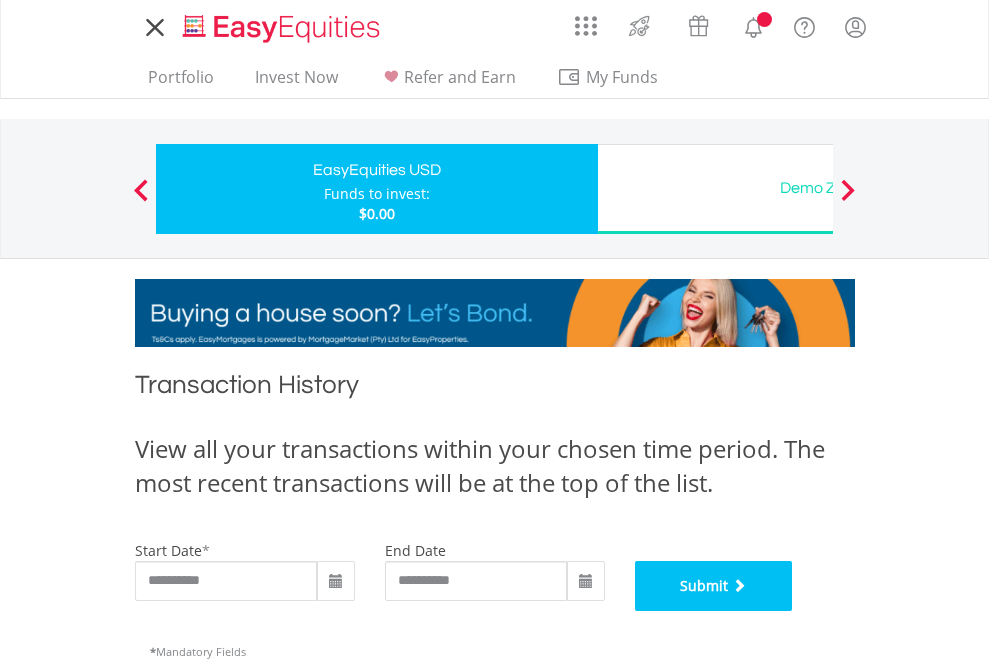 click on "Submit" at bounding box center [714, 586] 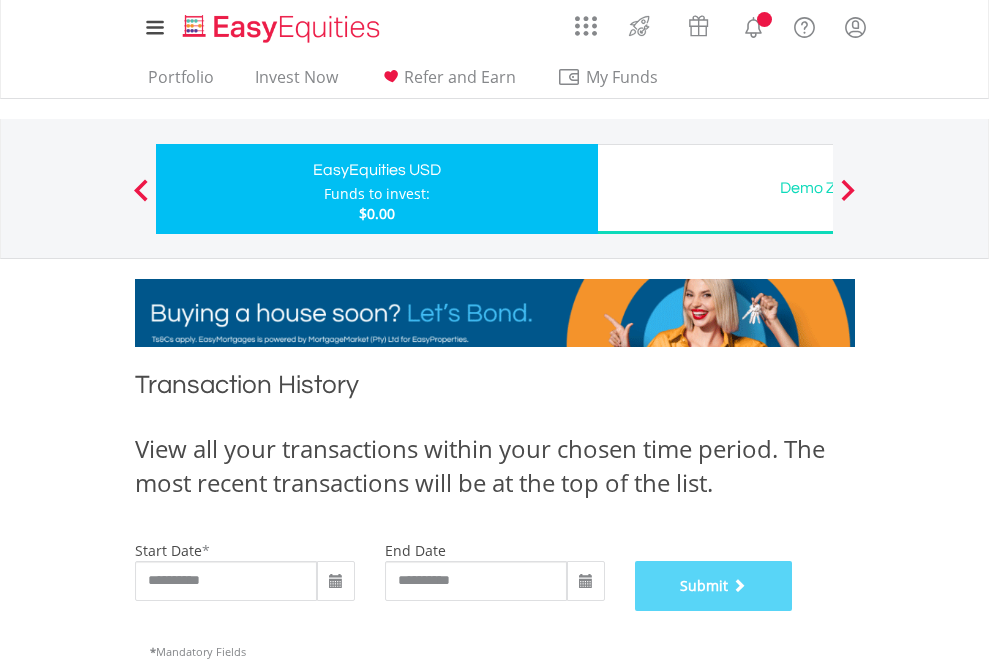 scroll, scrollTop: 811, scrollLeft: 0, axis: vertical 